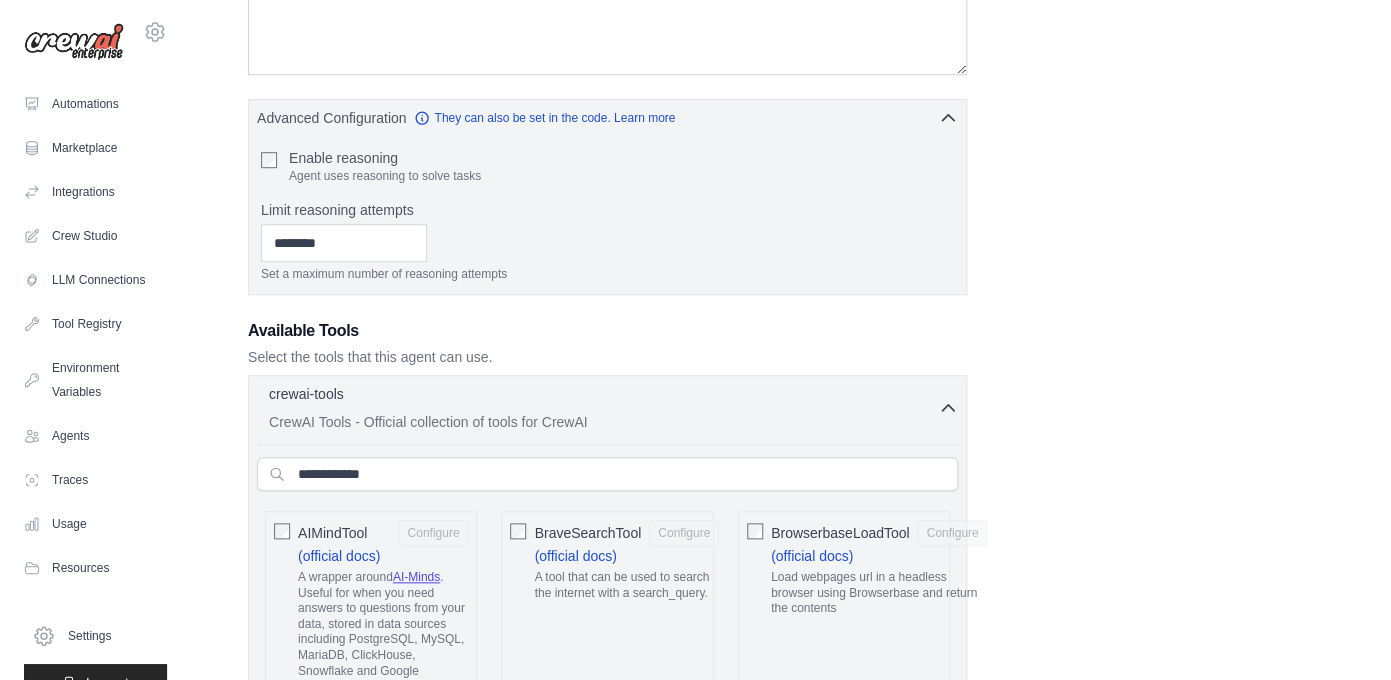 scroll, scrollTop: 0, scrollLeft: 0, axis: both 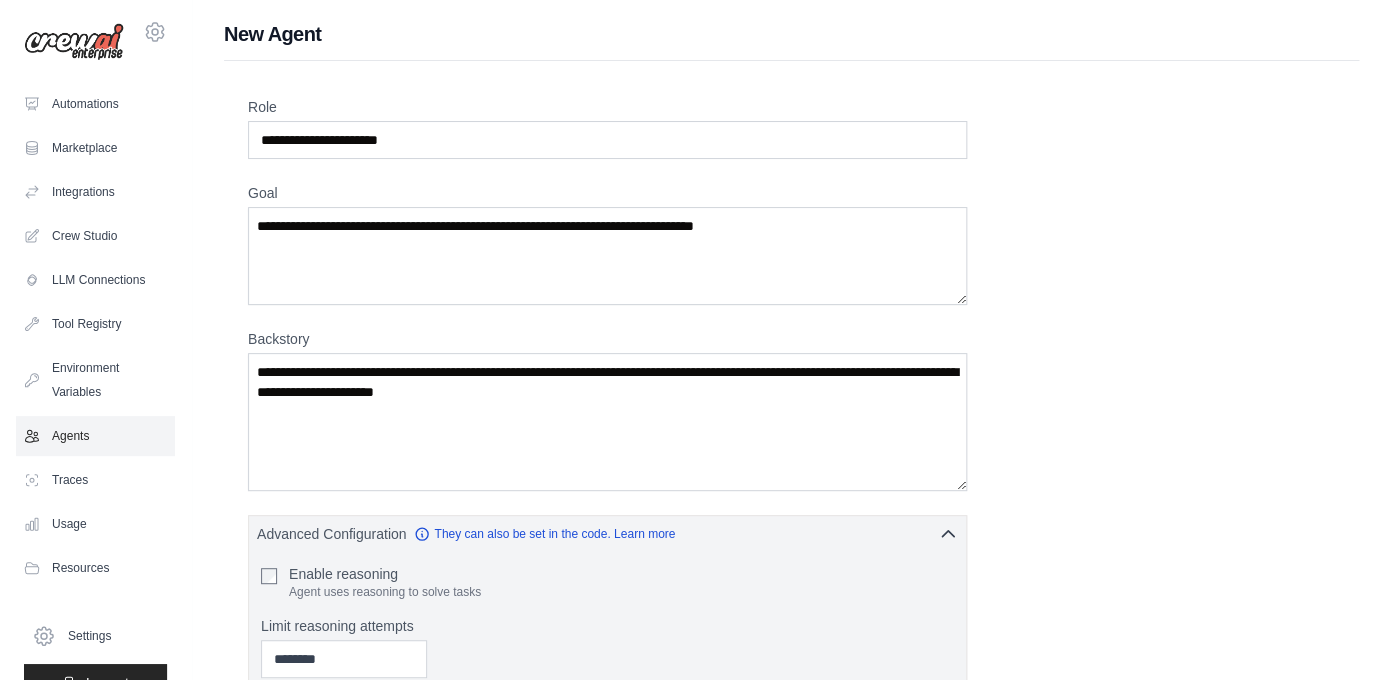 click on "Agents" at bounding box center (95, 436) 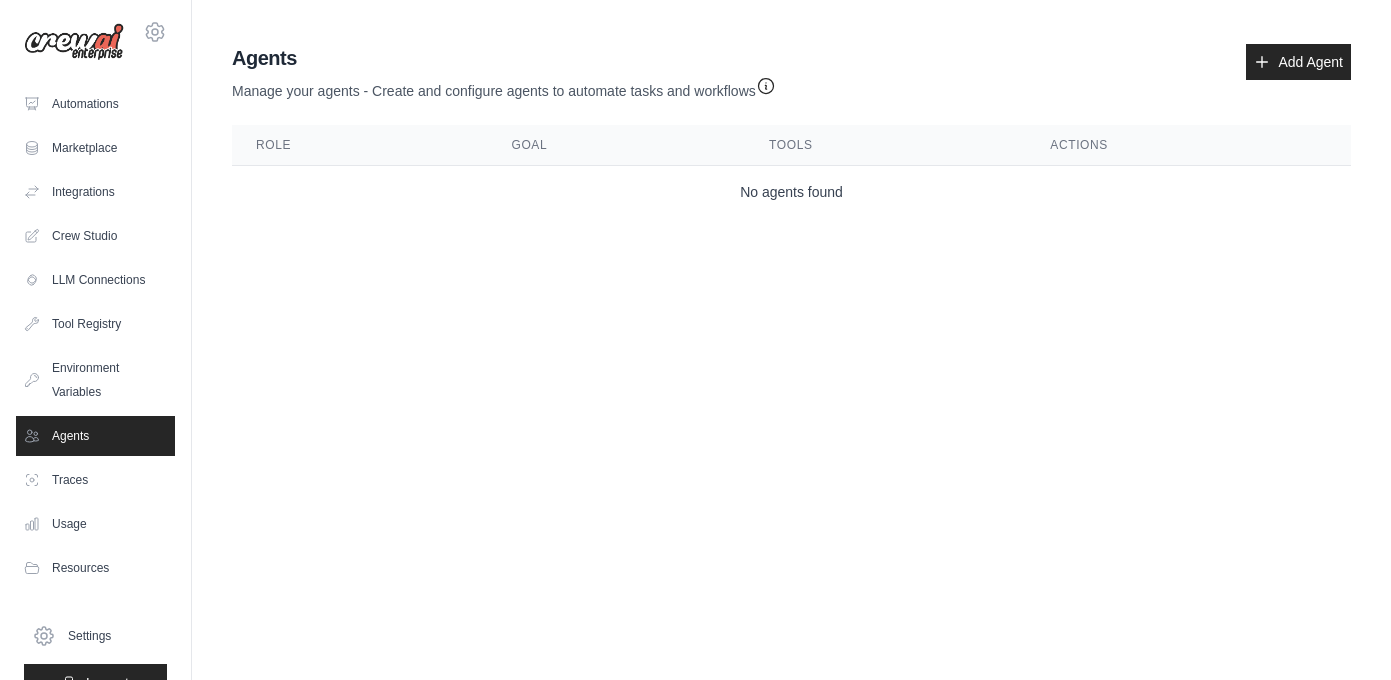scroll, scrollTop: 0, scrollLeft: 0, axis: both 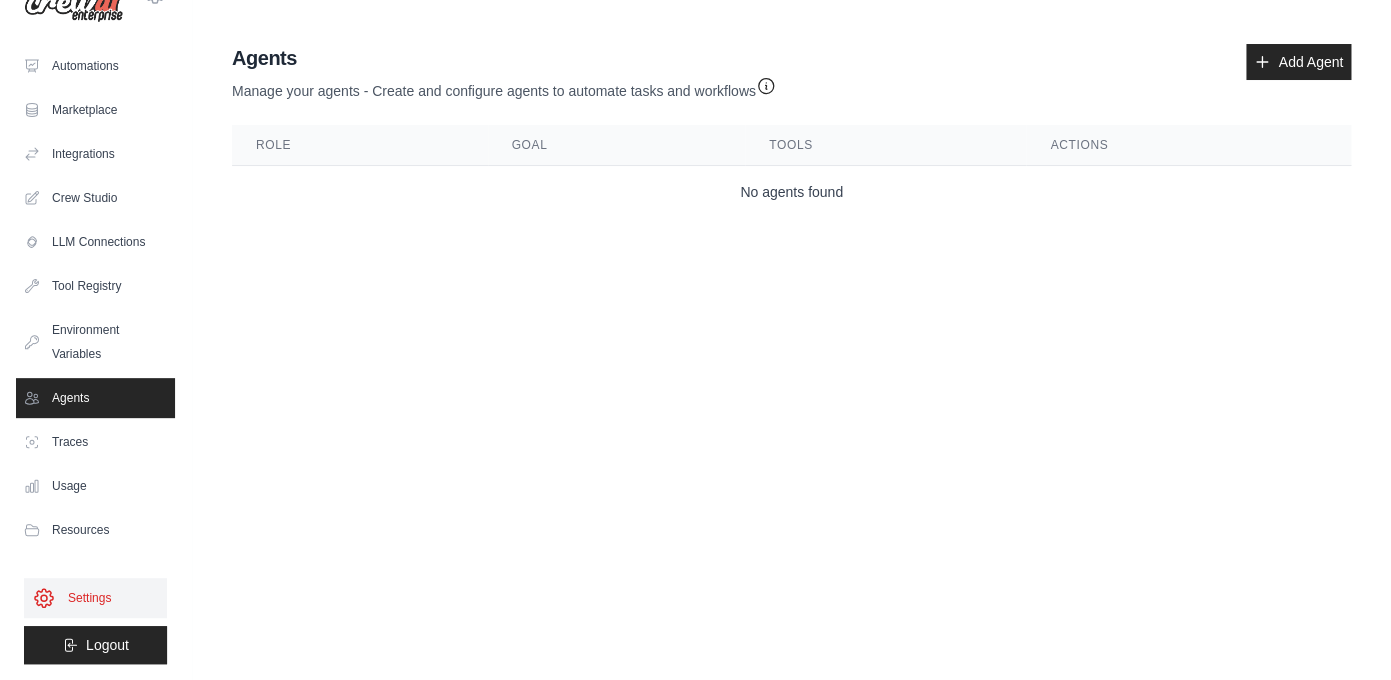 click on "Settings" at bounding box center (95, 598) 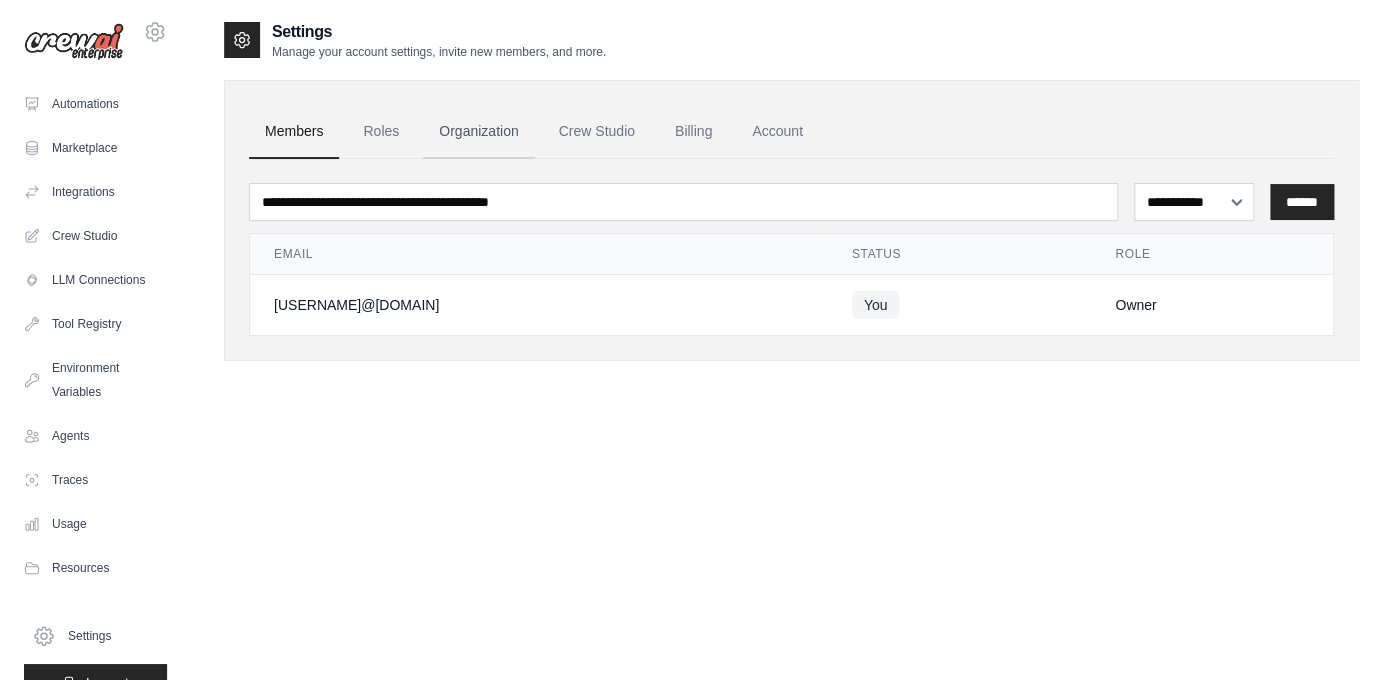 click on "Organization" at bounding box center (478, 132) 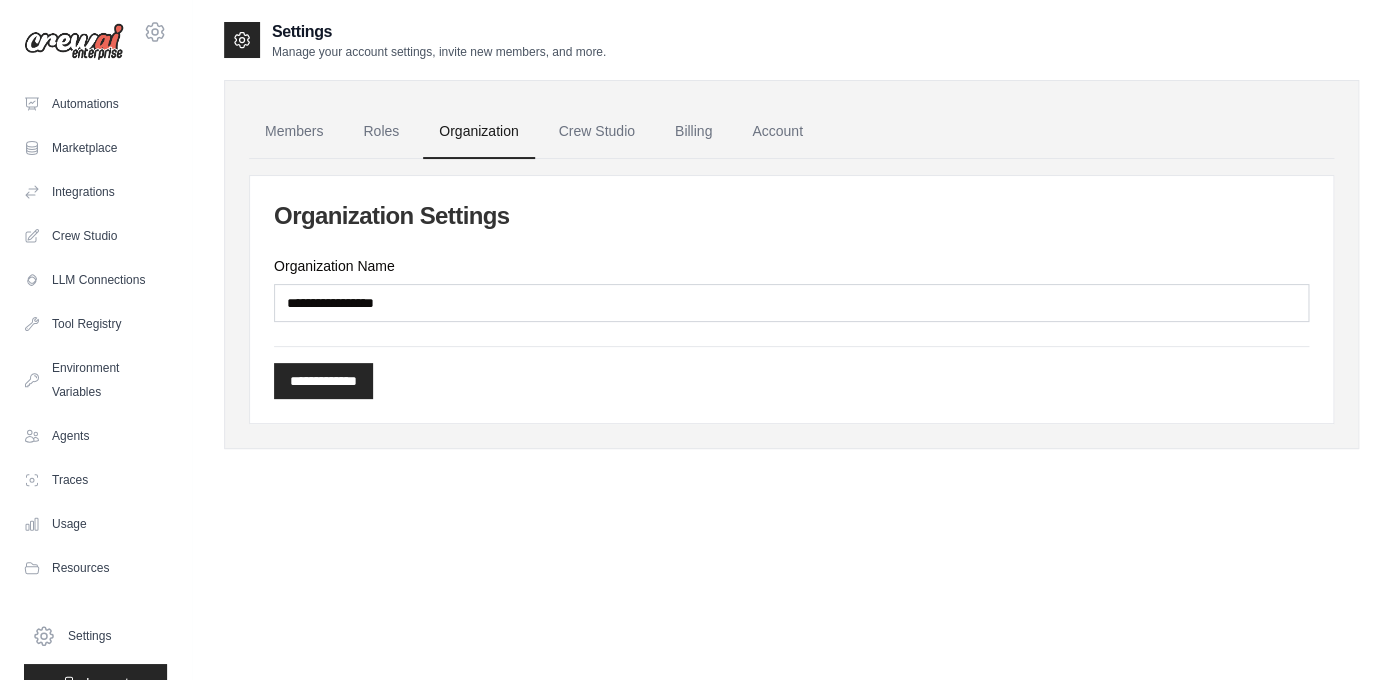 click at bounding box center [74, 42] 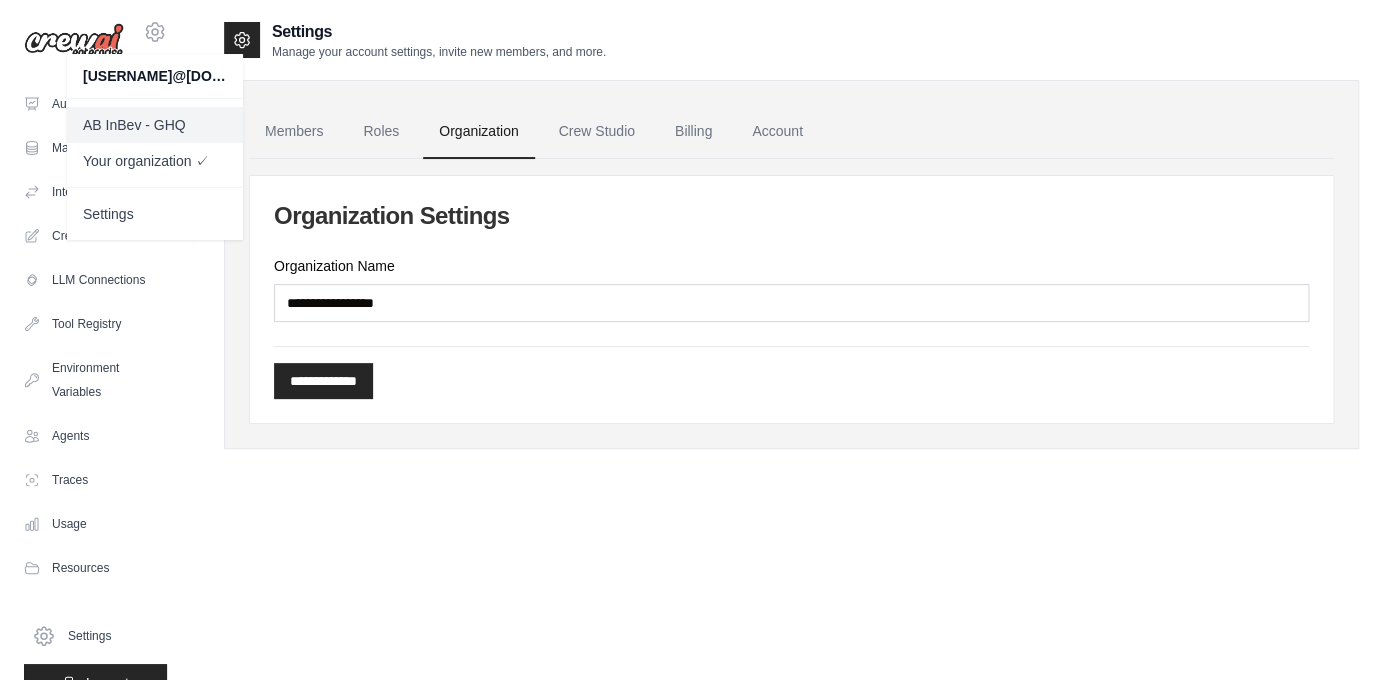 click on "AB InBev - GHQ" at bounding box center [155, 125] 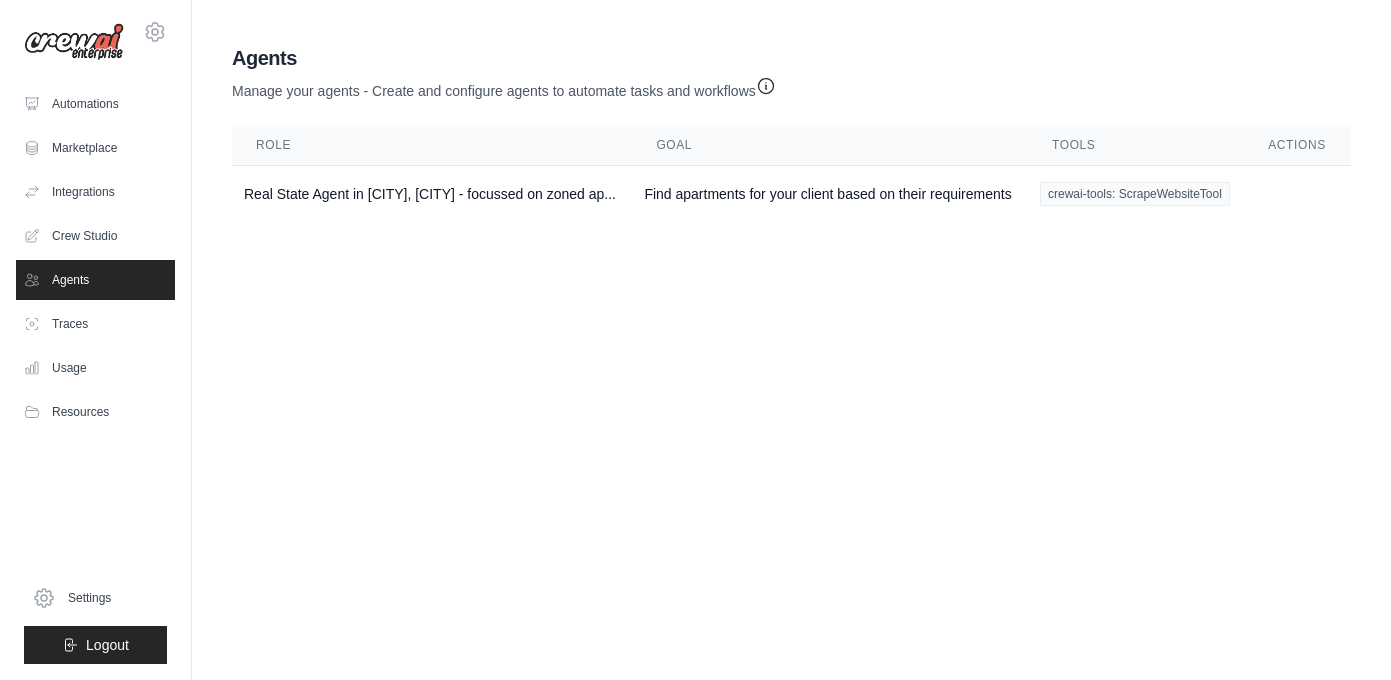 click on "Agents" at bounding box center [95, 280] 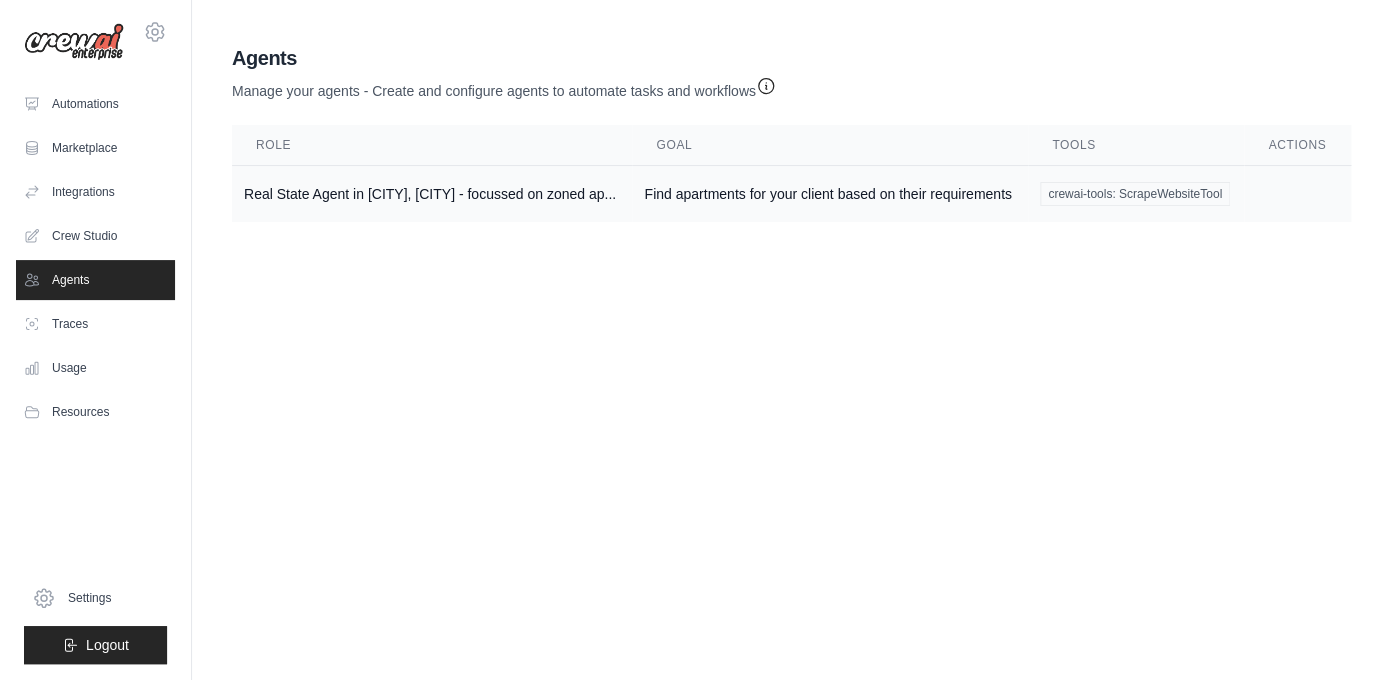 click on "[NUMBER][LETTER] [STREET] in [CITY], [CITY] - focussed on zoned ap..." at bounding box center [432, 194] 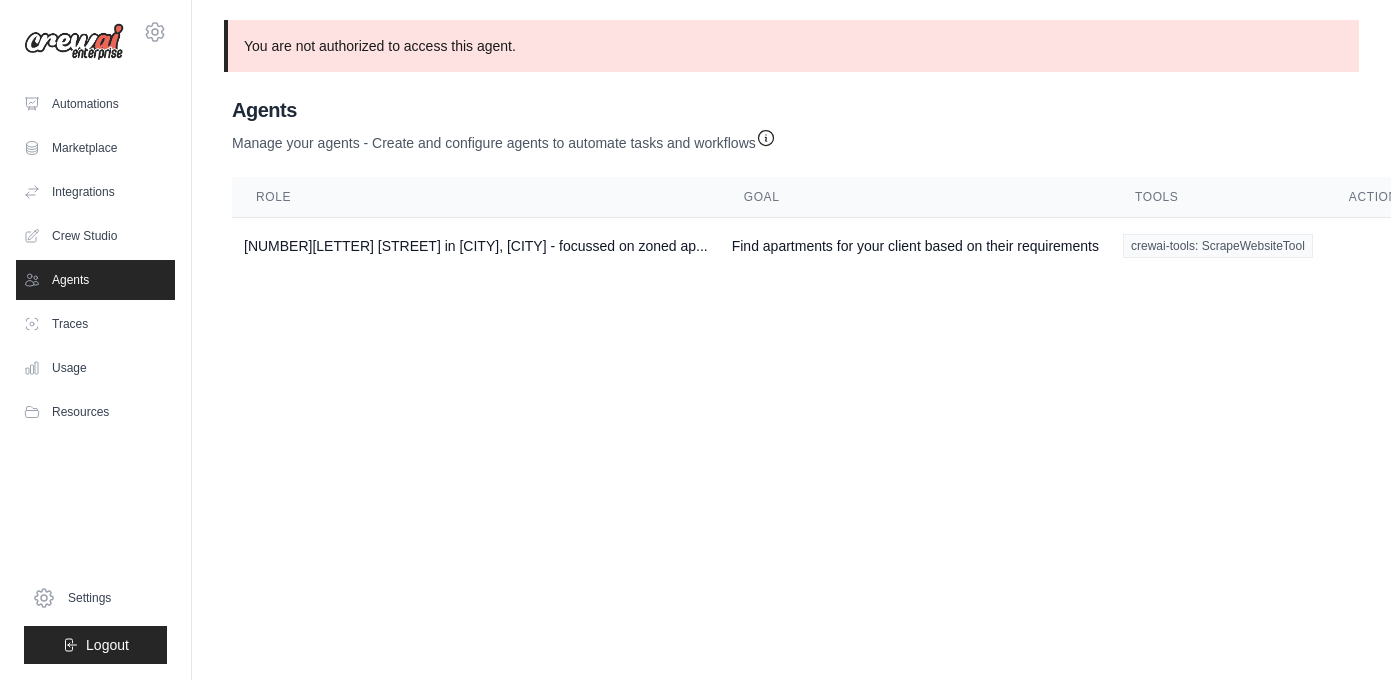 scroll, scrollTop: 0, scrollLeft: 0, axis: both 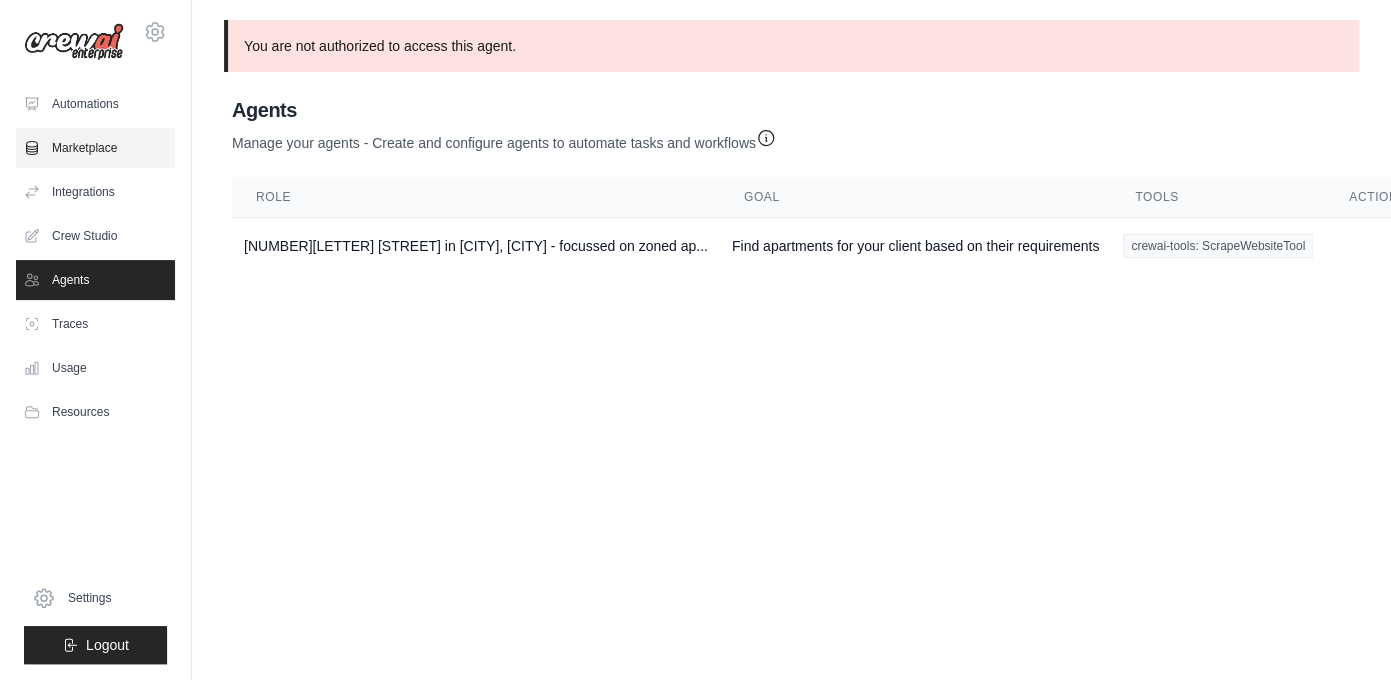 click on "Marketplace" at bounding box center [95, 148] 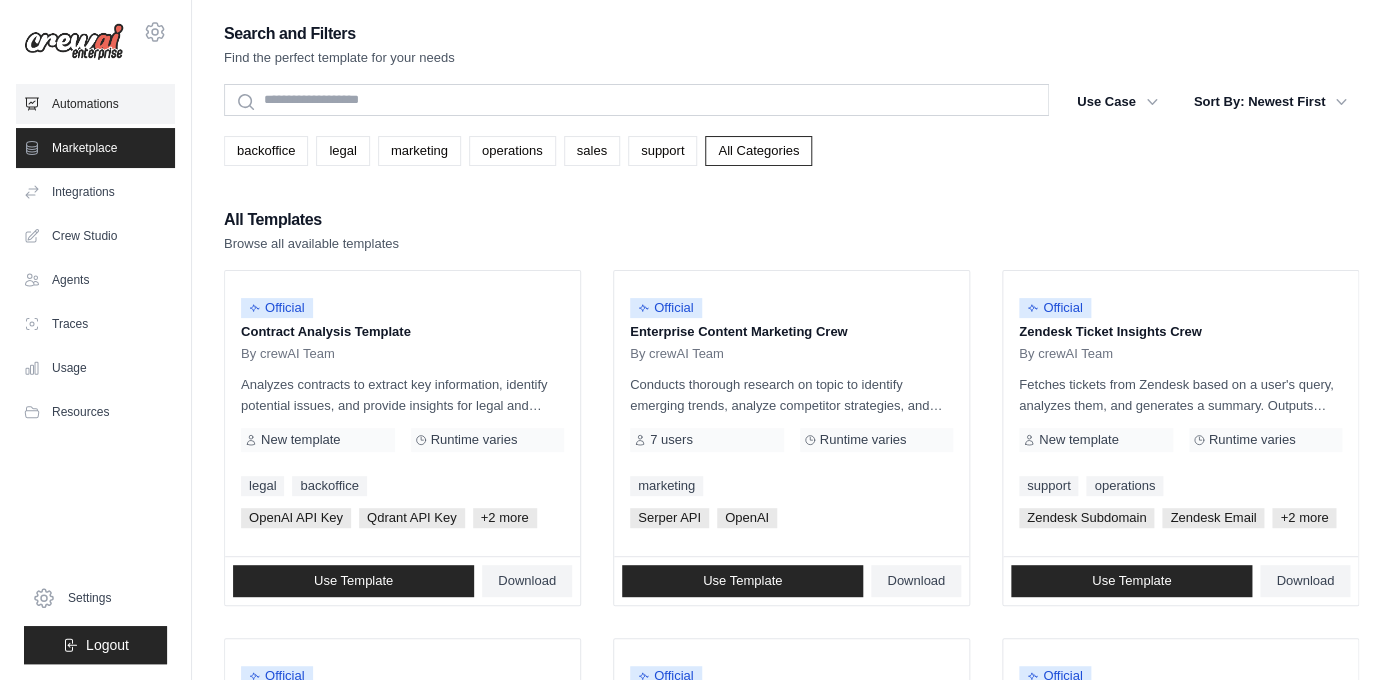 click on "Automations" at bounding box center (95, 104) 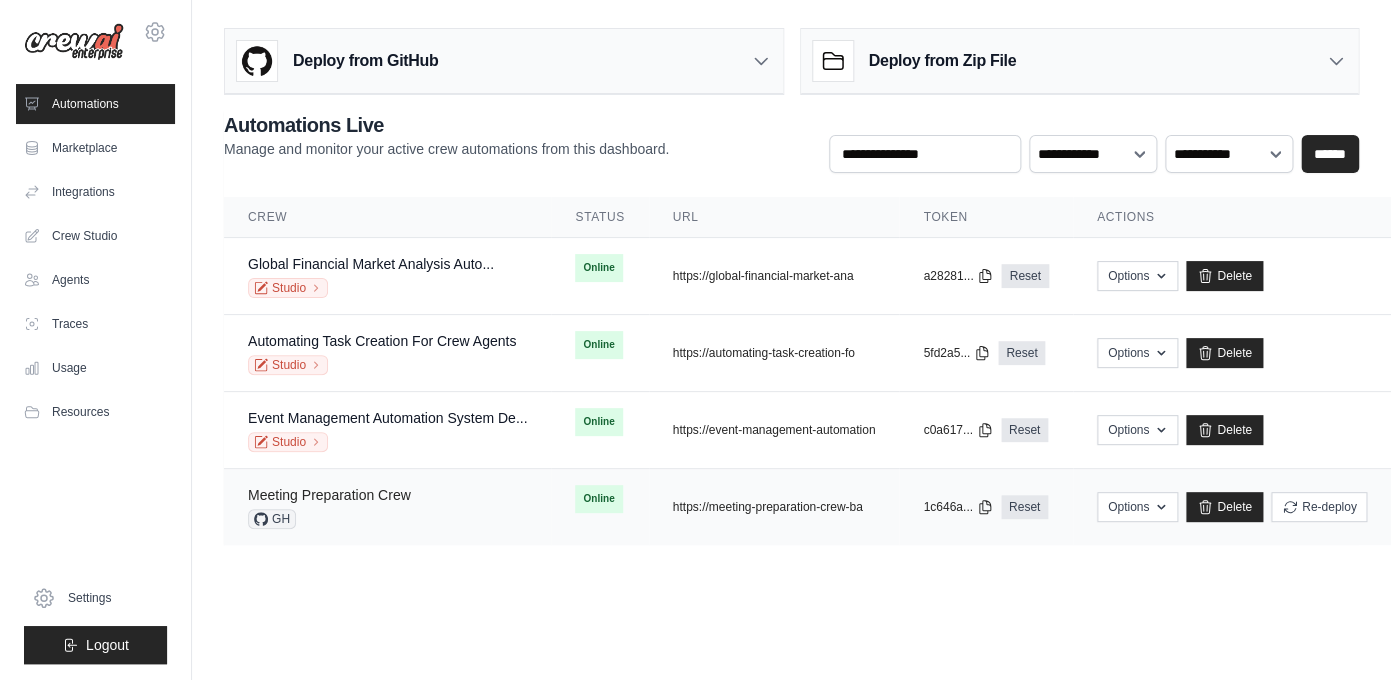 click on "Meeting Preparation Crew" at bounding box center [329, 495] 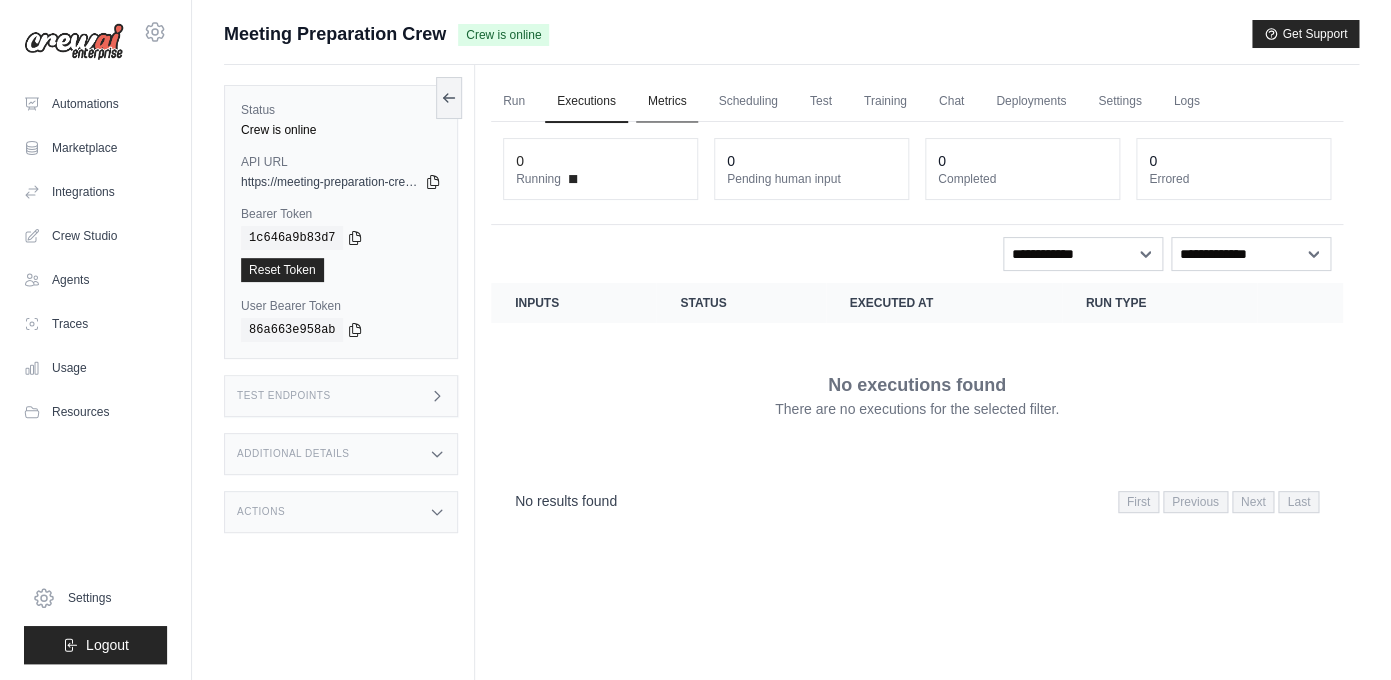 click on "Metrics" at bounding box center (667, 102) 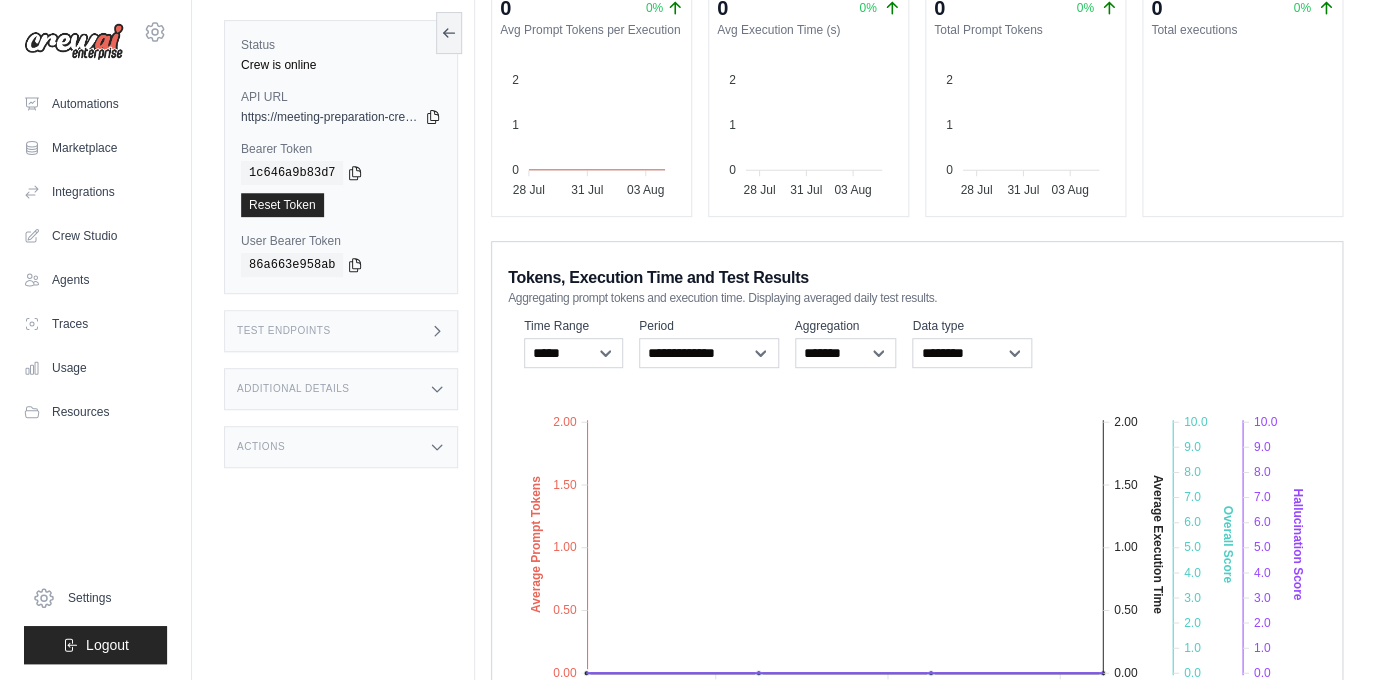 scroll, scrollTop: 0, scrollLeft: 0, axis: both 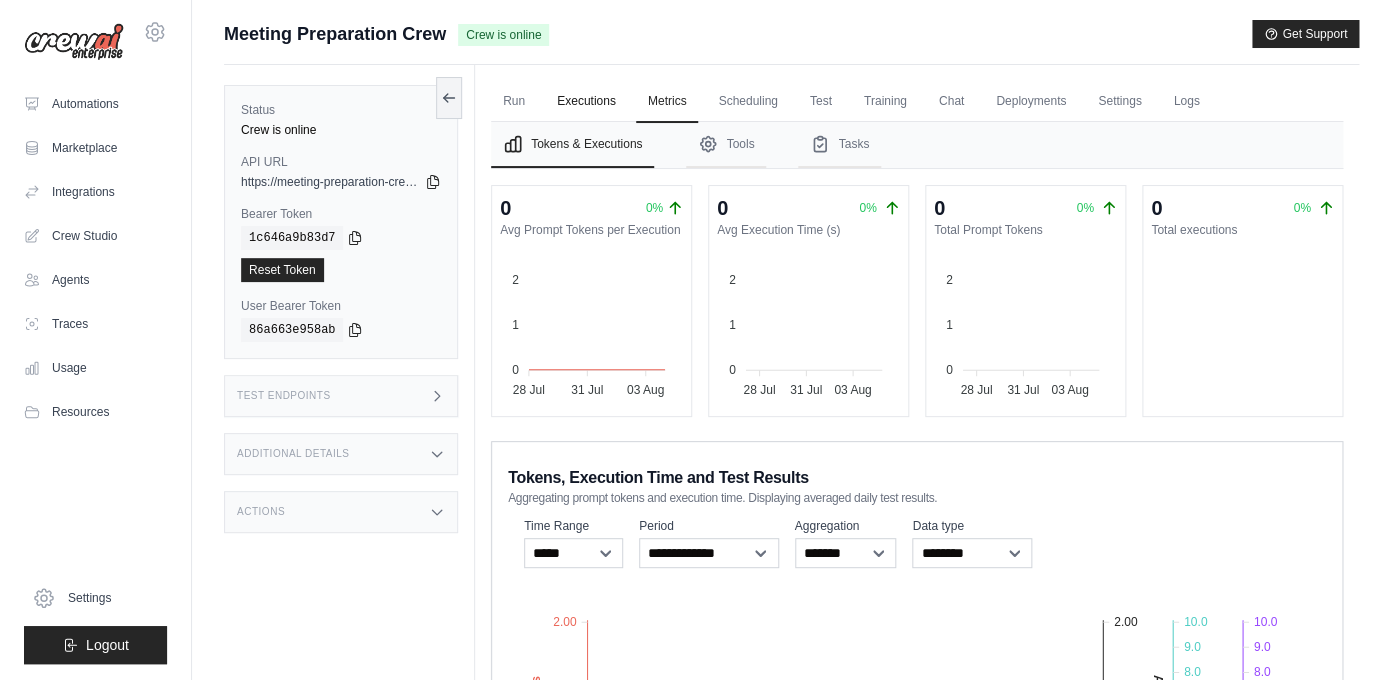 click on "Executions" at bounding box center (586, 102) 